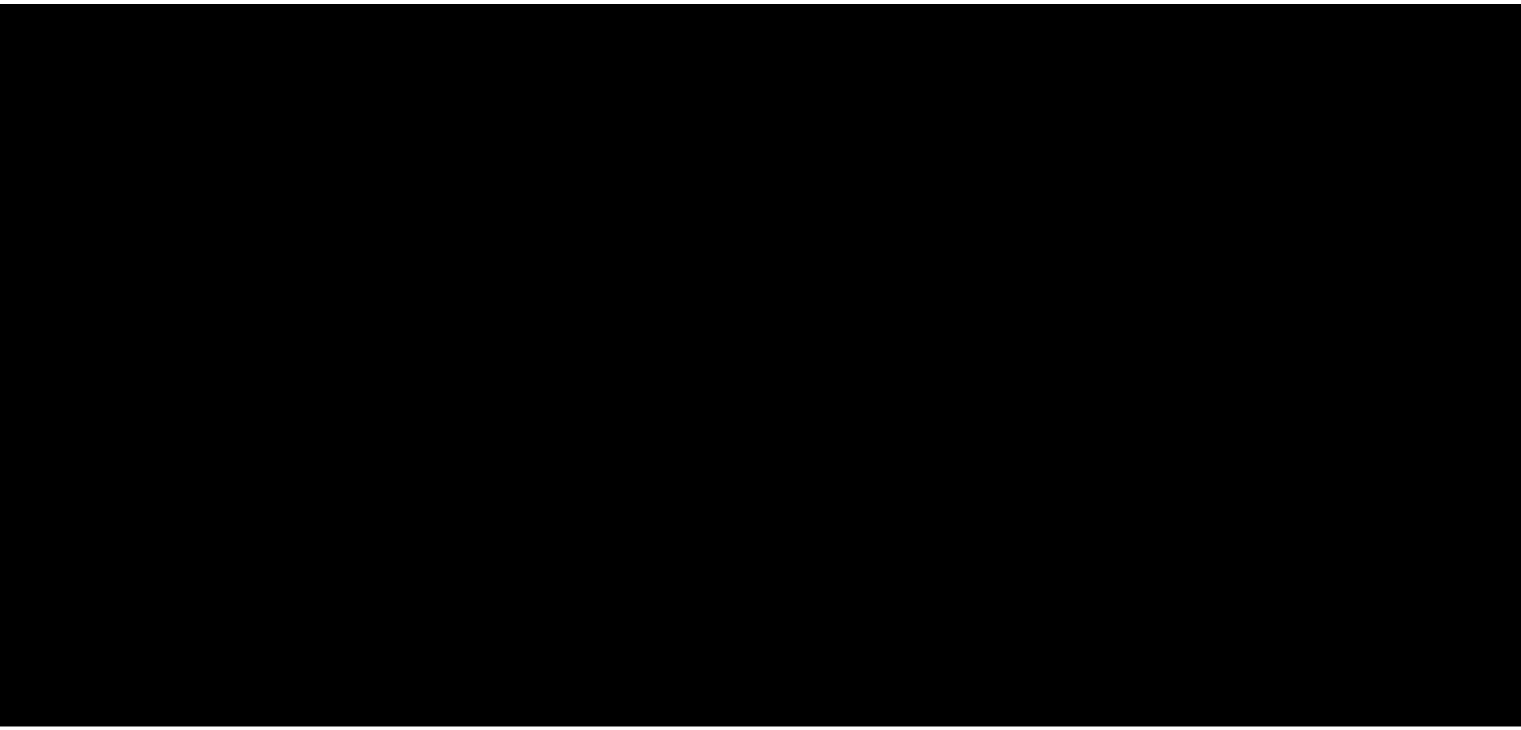 scroll, scrollTop: 0, scrollLeft: 0, axis: both 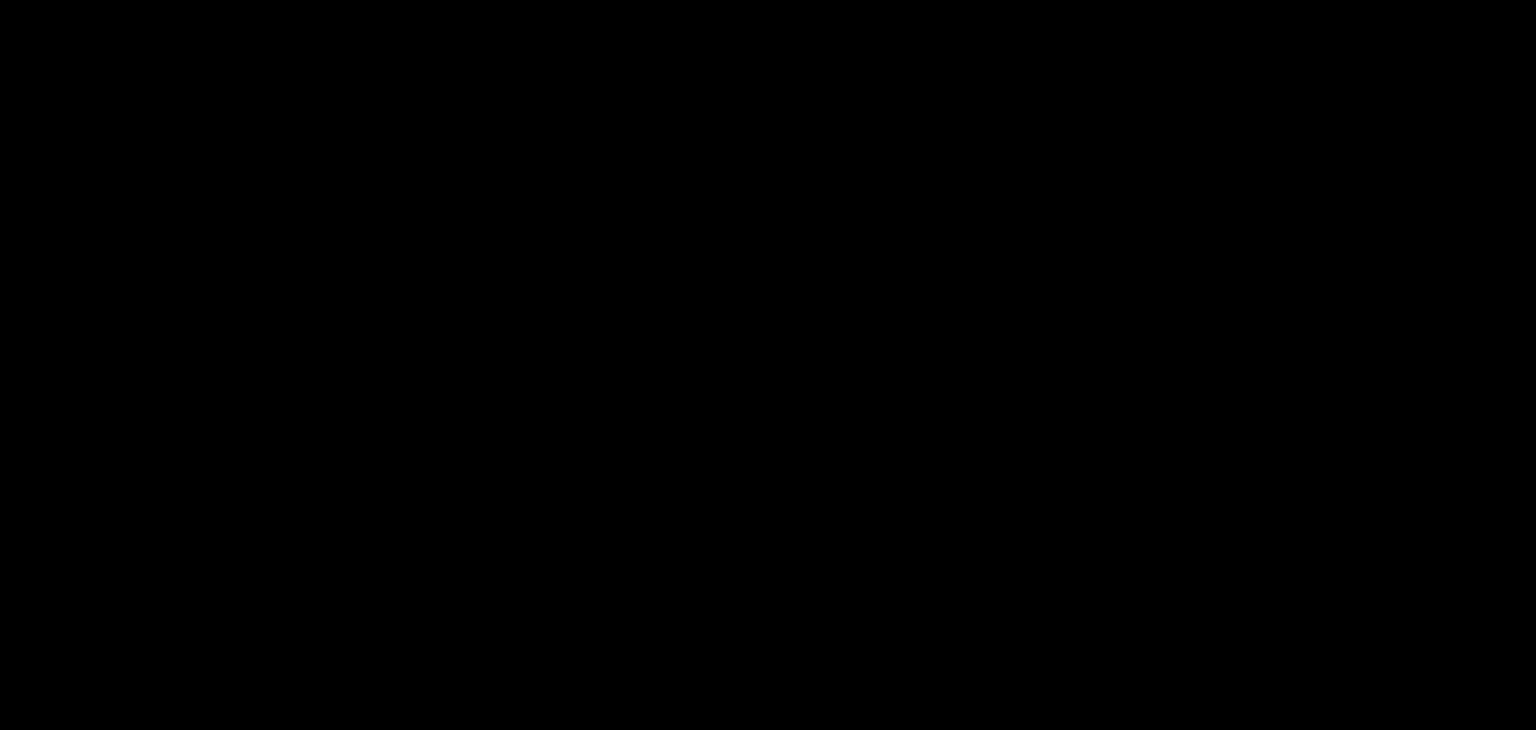 select 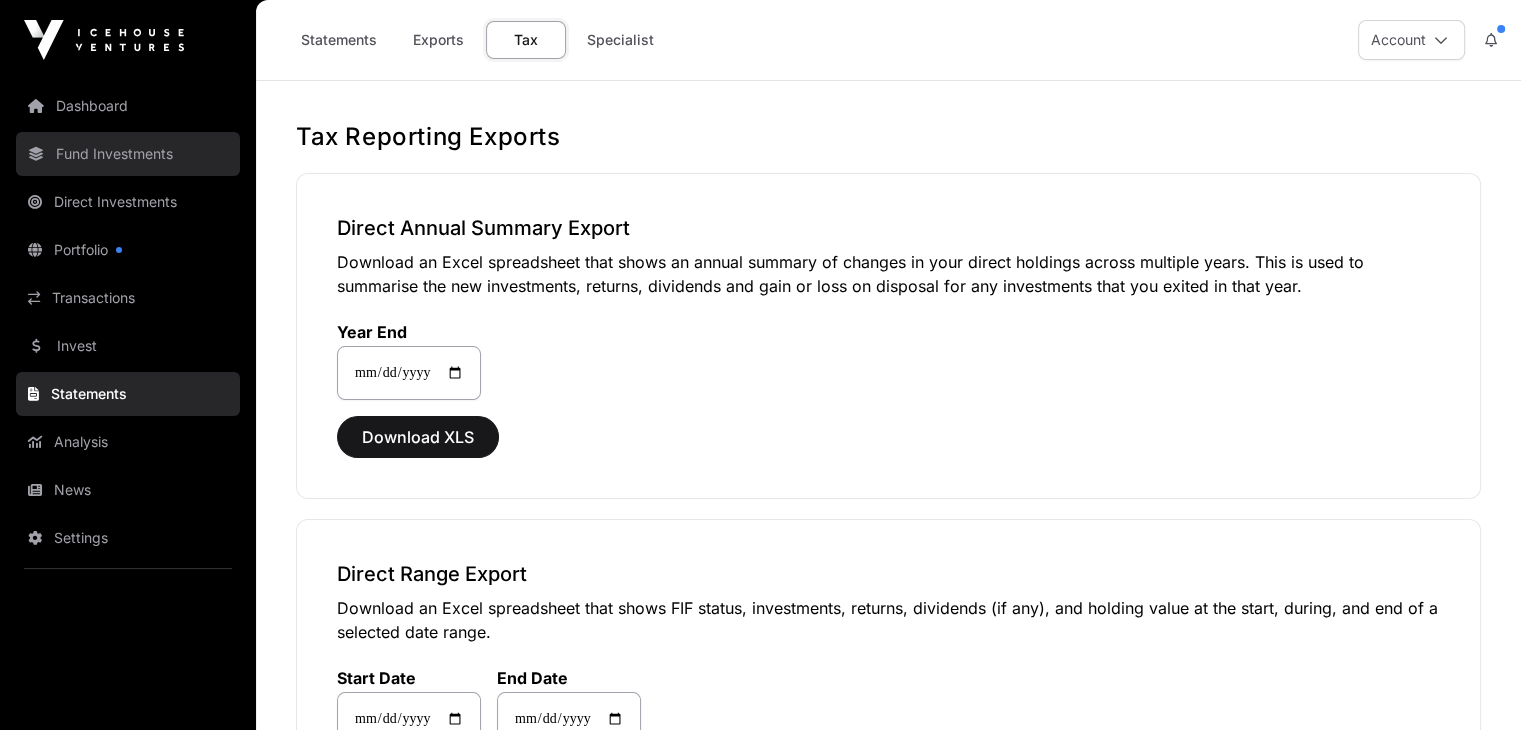 click on "Fund Investments" 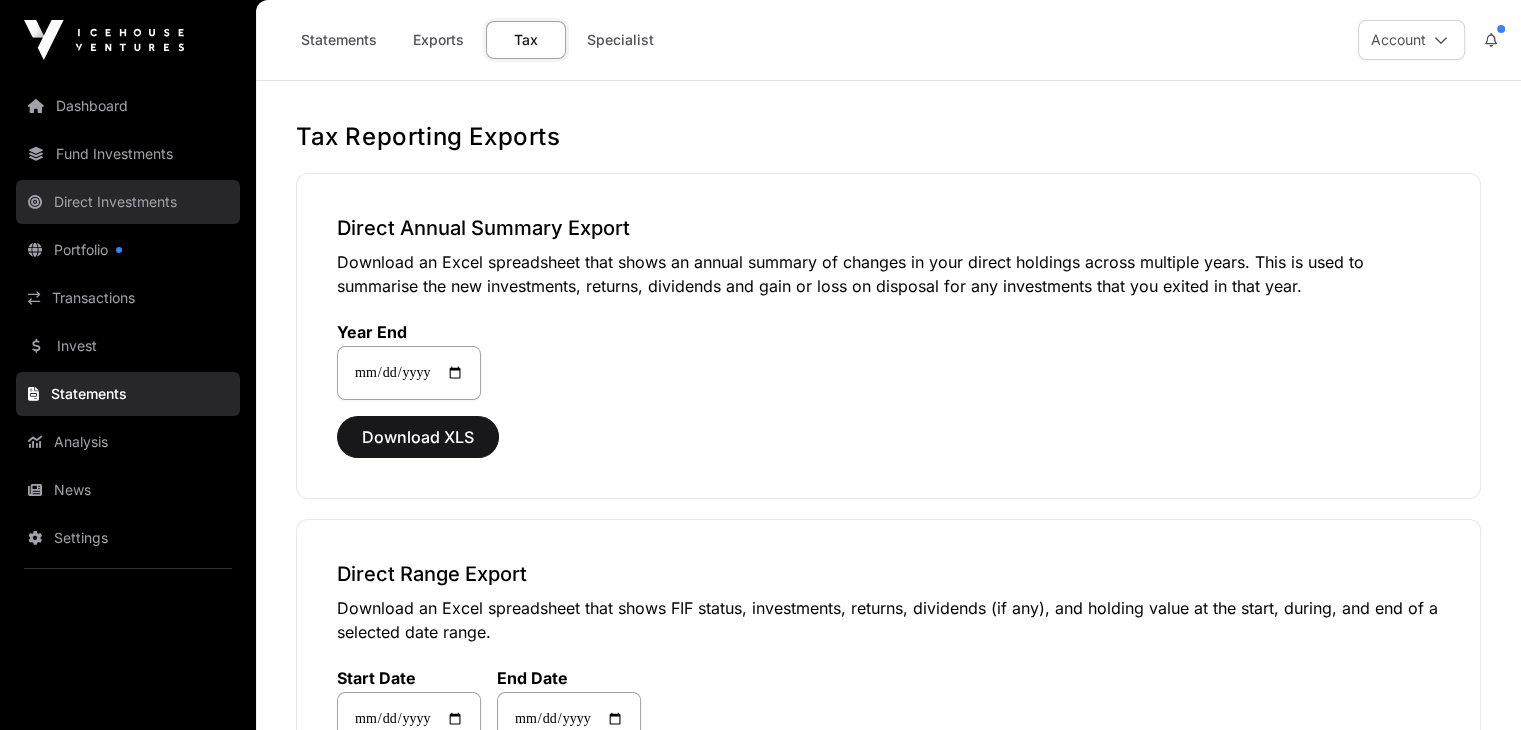 click on "Direct Investments" 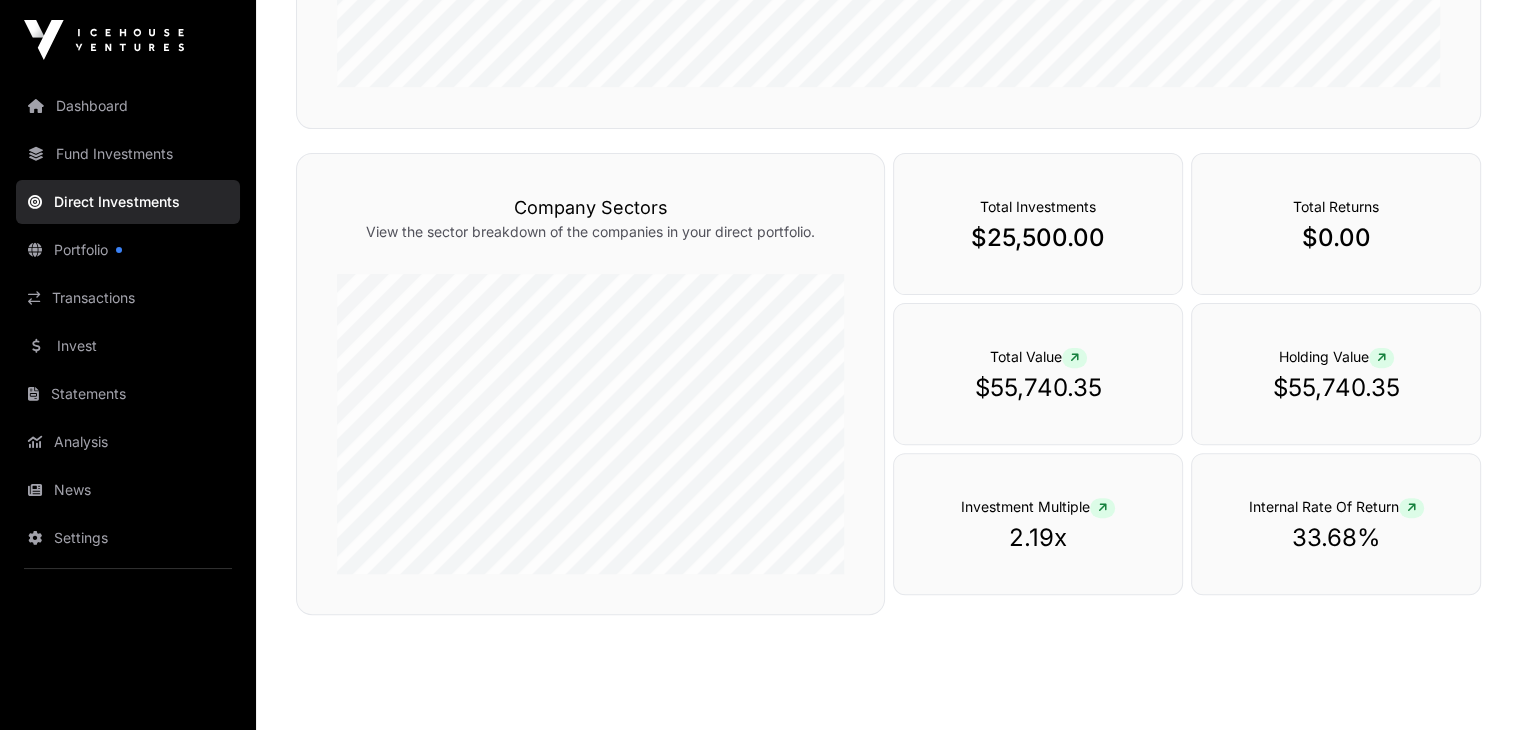 scroll, scrollTop: 647, scrollLeft: 0, axis: vertical 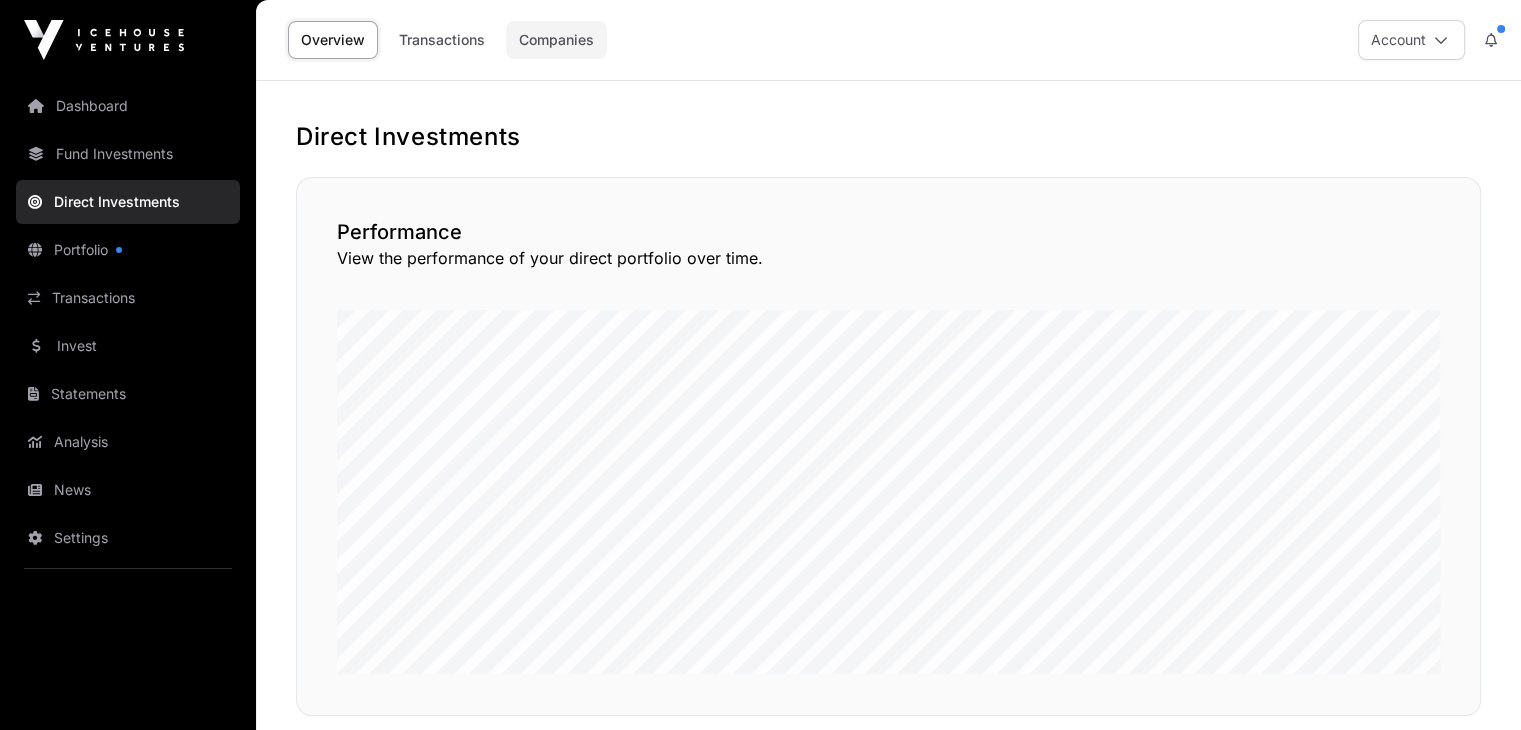 click on "Companies" 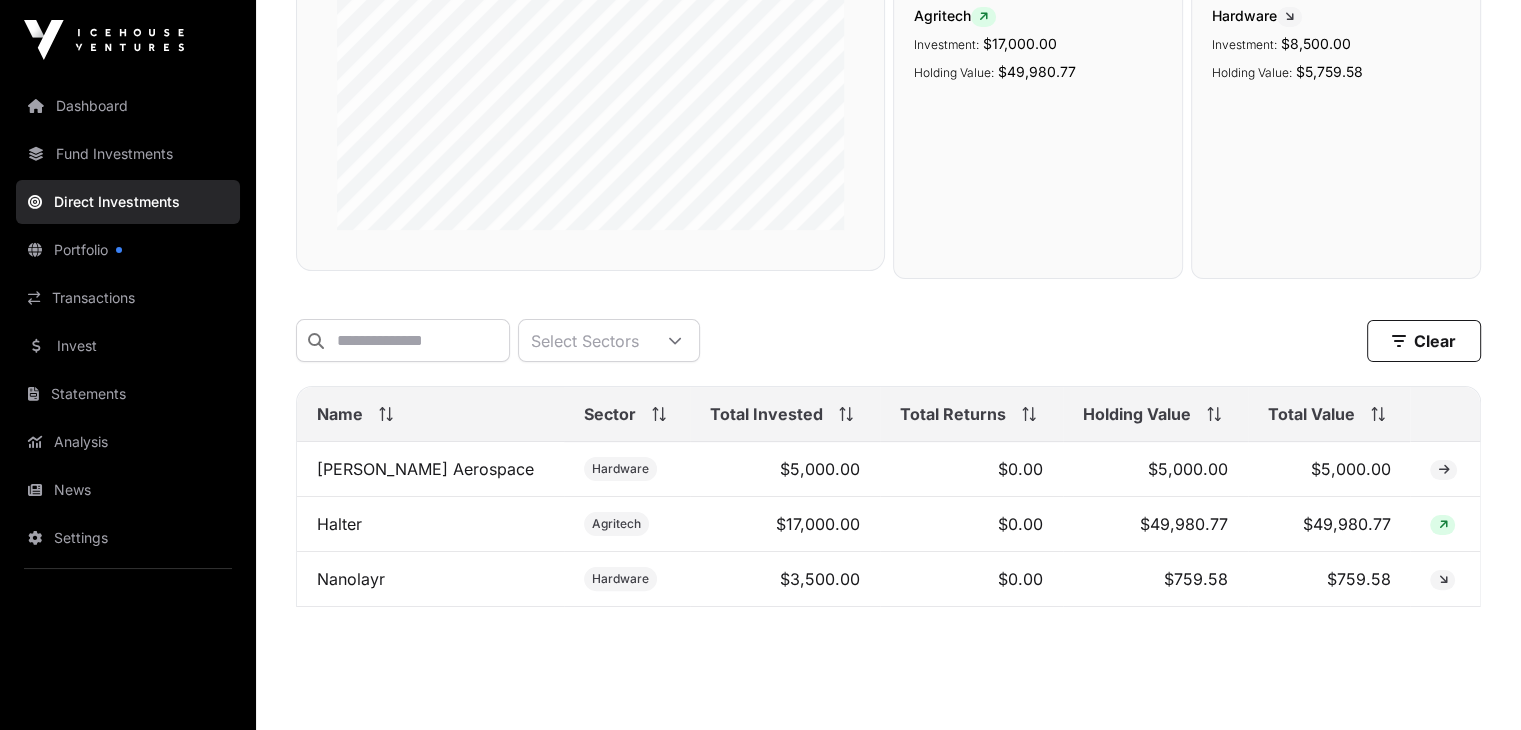 scroll, scrollTop: 425, scrollLeft: 0, axis: vertical 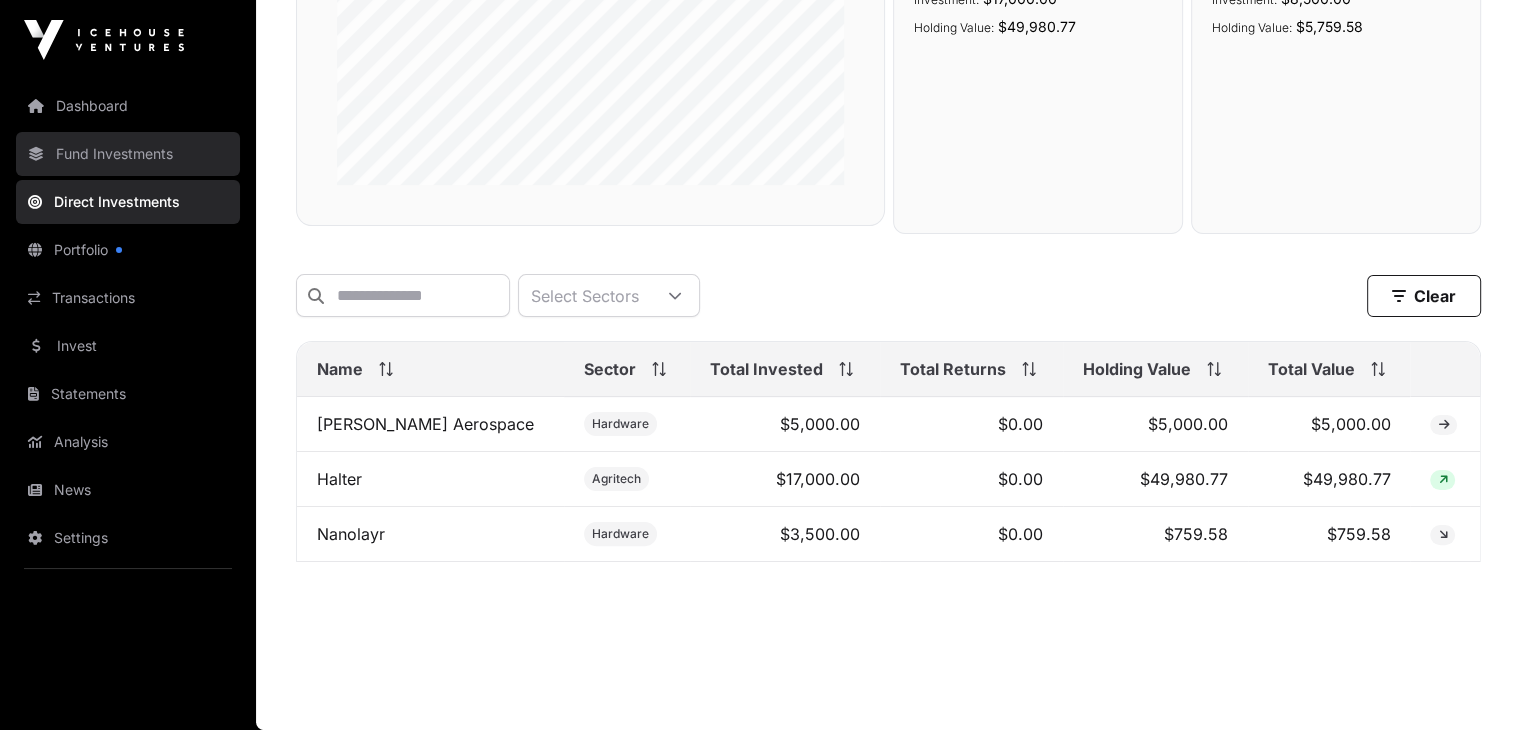 click on "Fund Investments" 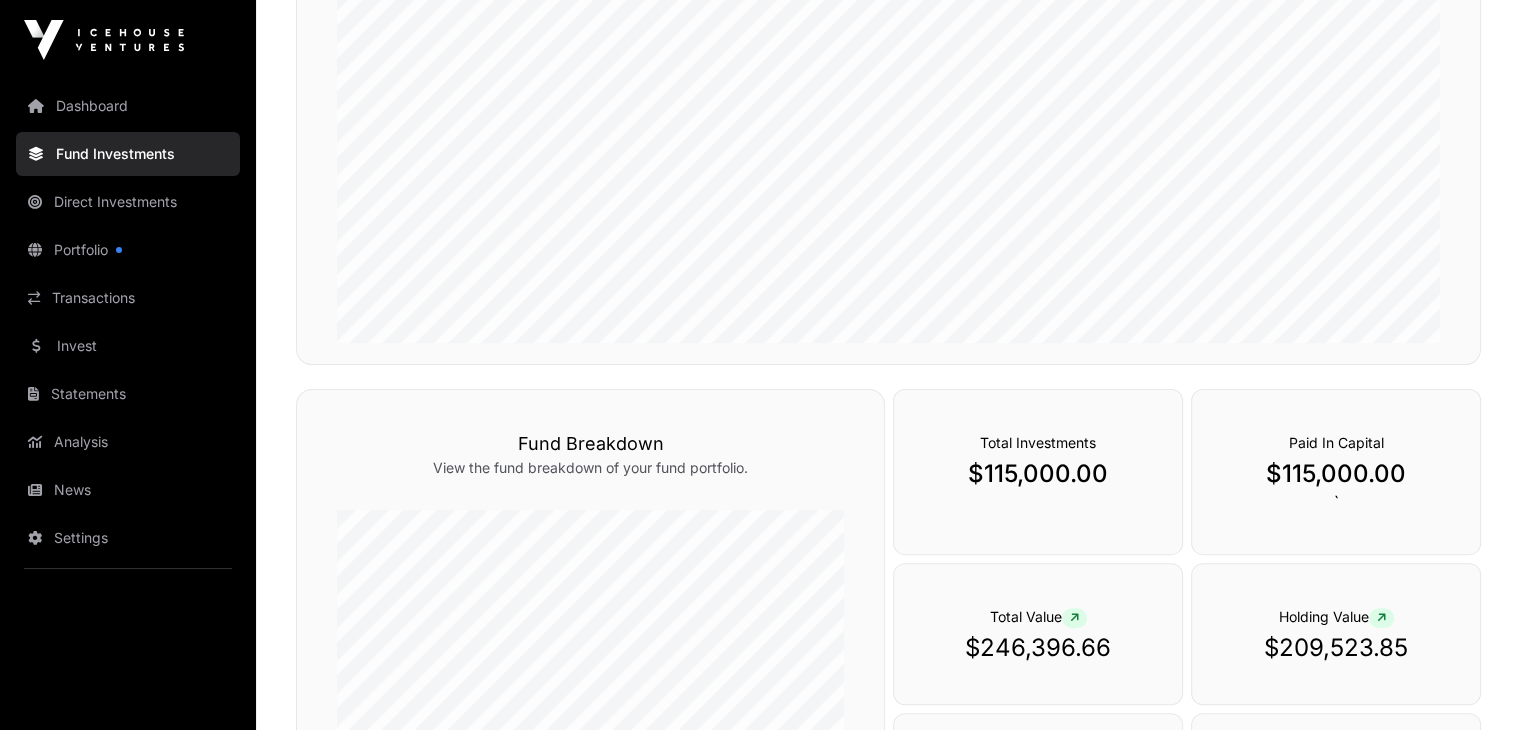 scroll, scrollTop: 0, scrollLeft: 0, axis: both 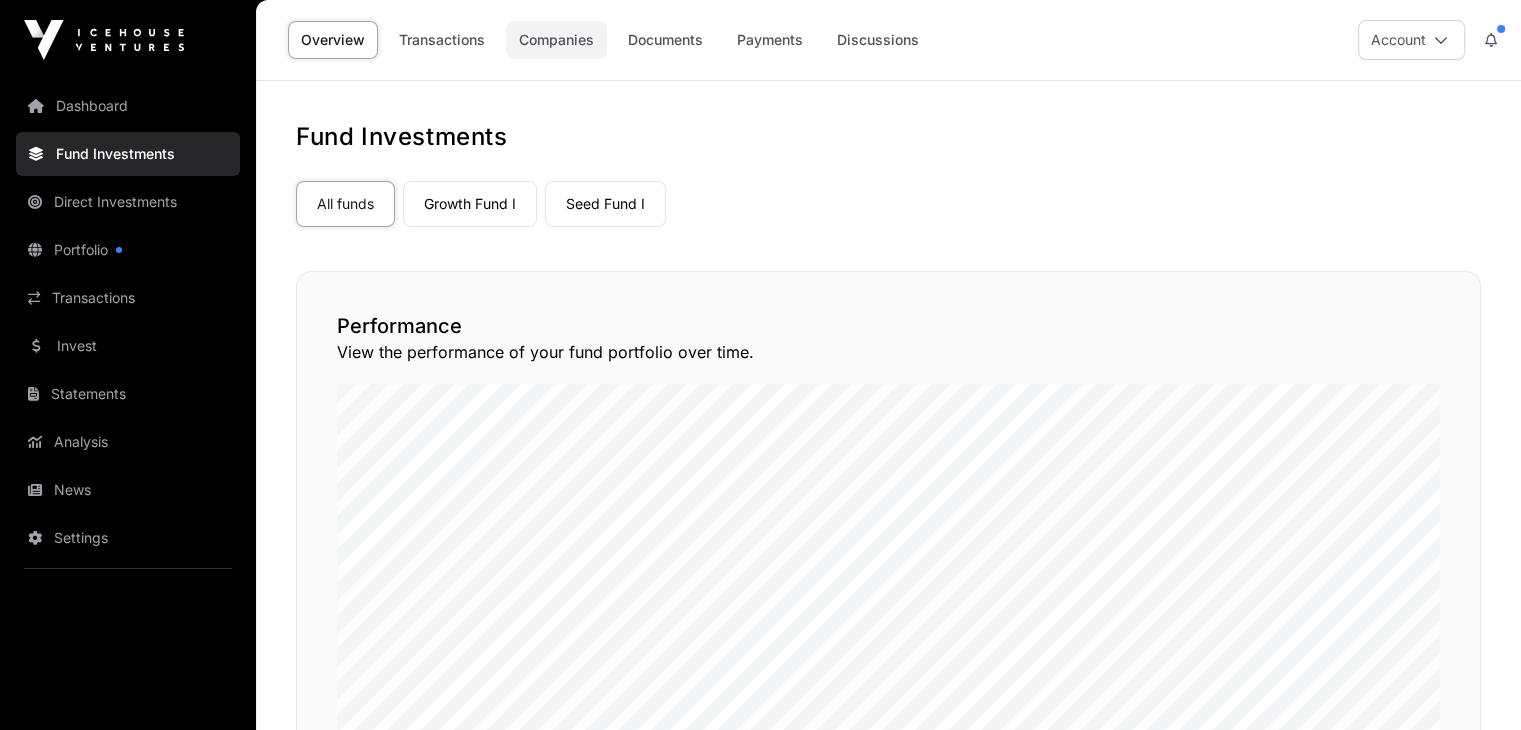 click on "Companies" 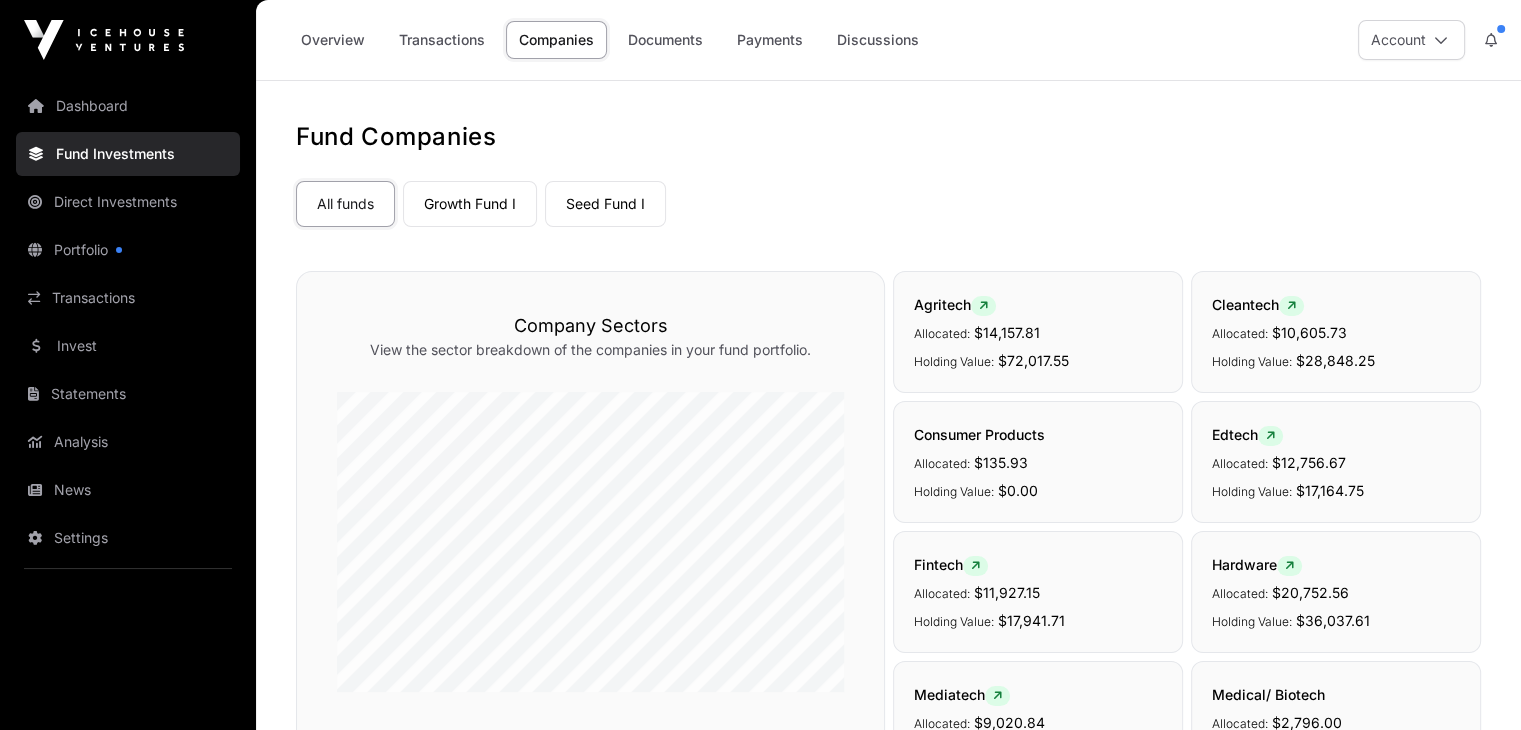 click on "Growth Fund I" 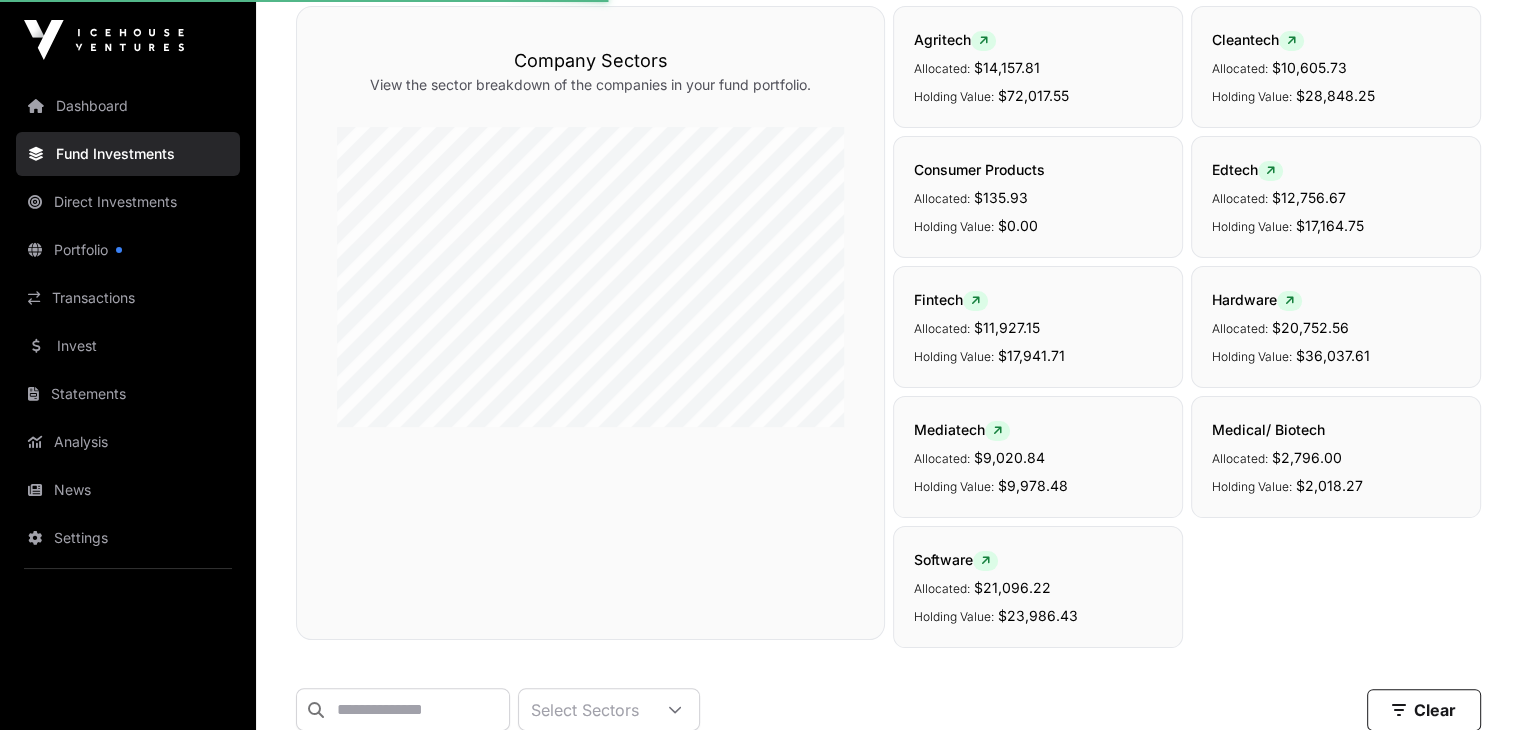 scroll, scrollTop: 300, scrollLeft: 0, axis: vertical 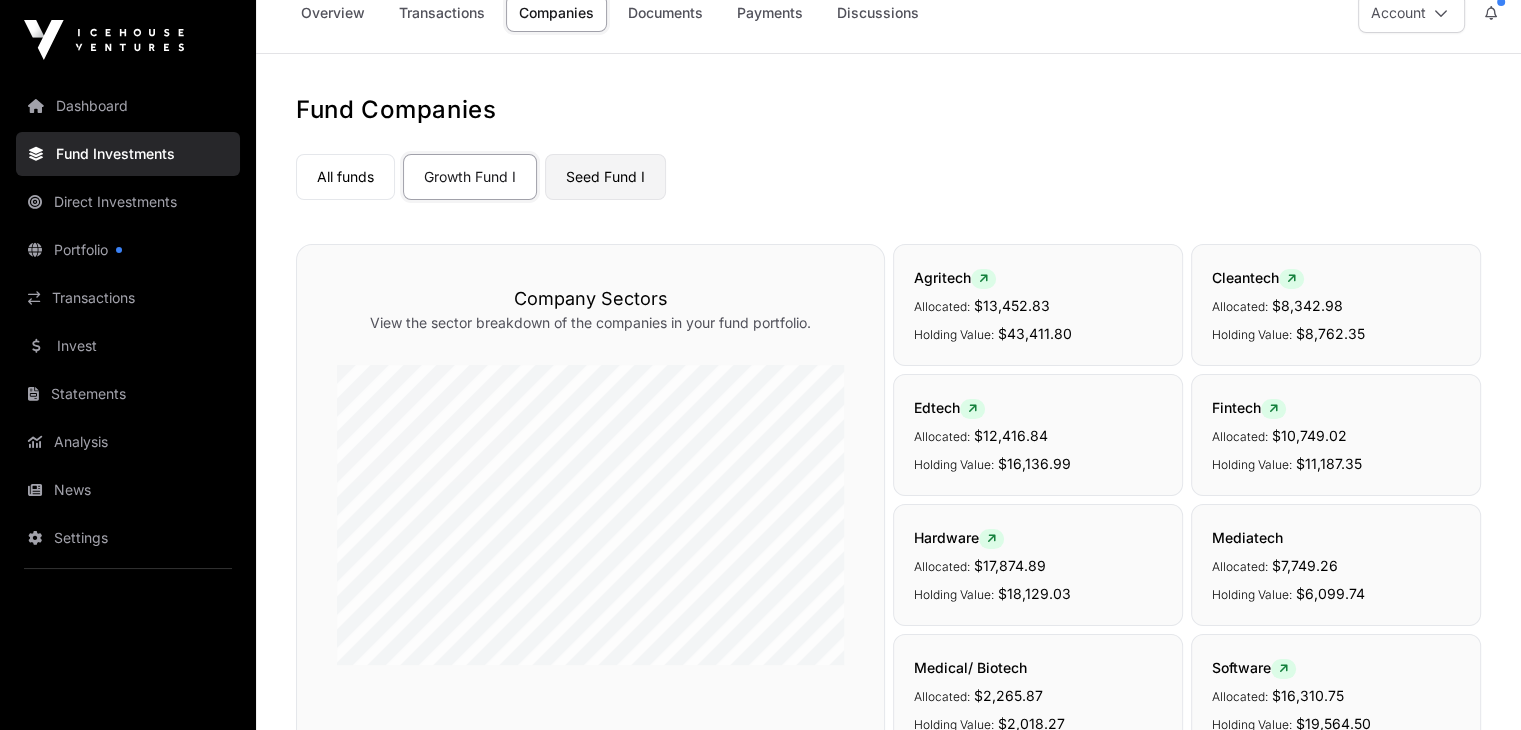 click on "Seed Fund I" 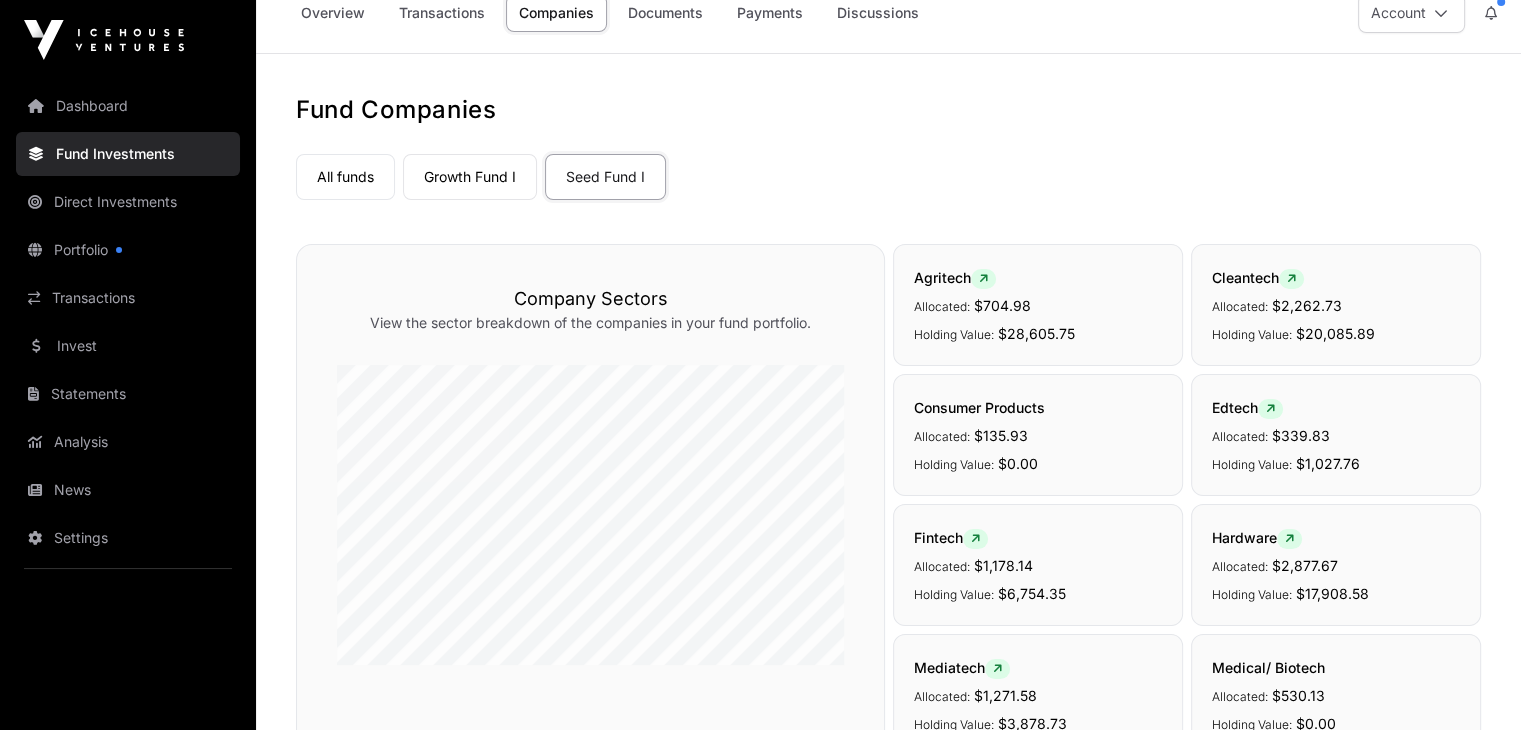 scroll, scrollTop: 0, scrollLeft: 0, axis: both 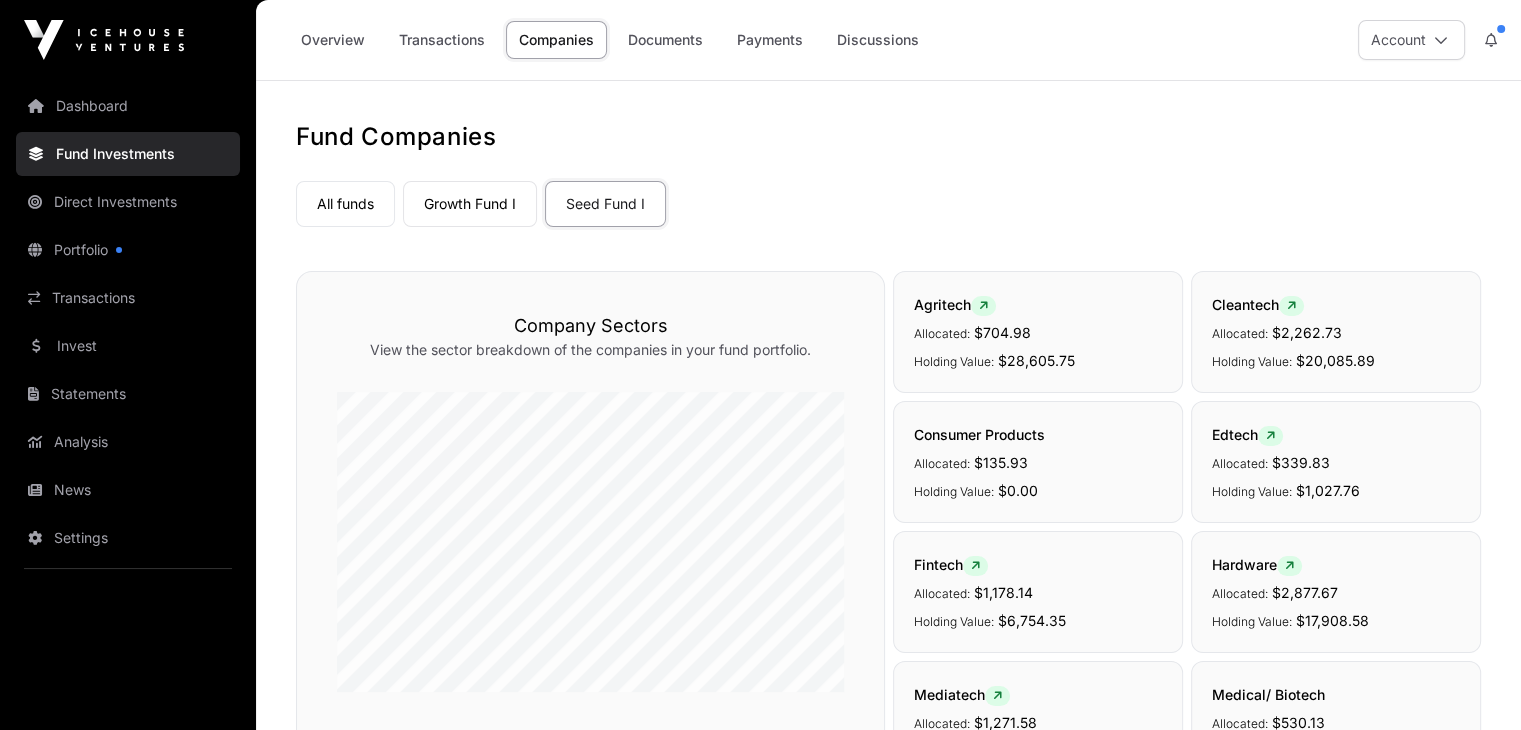 click on "All funds  Growth Fund I Seed Fund I" 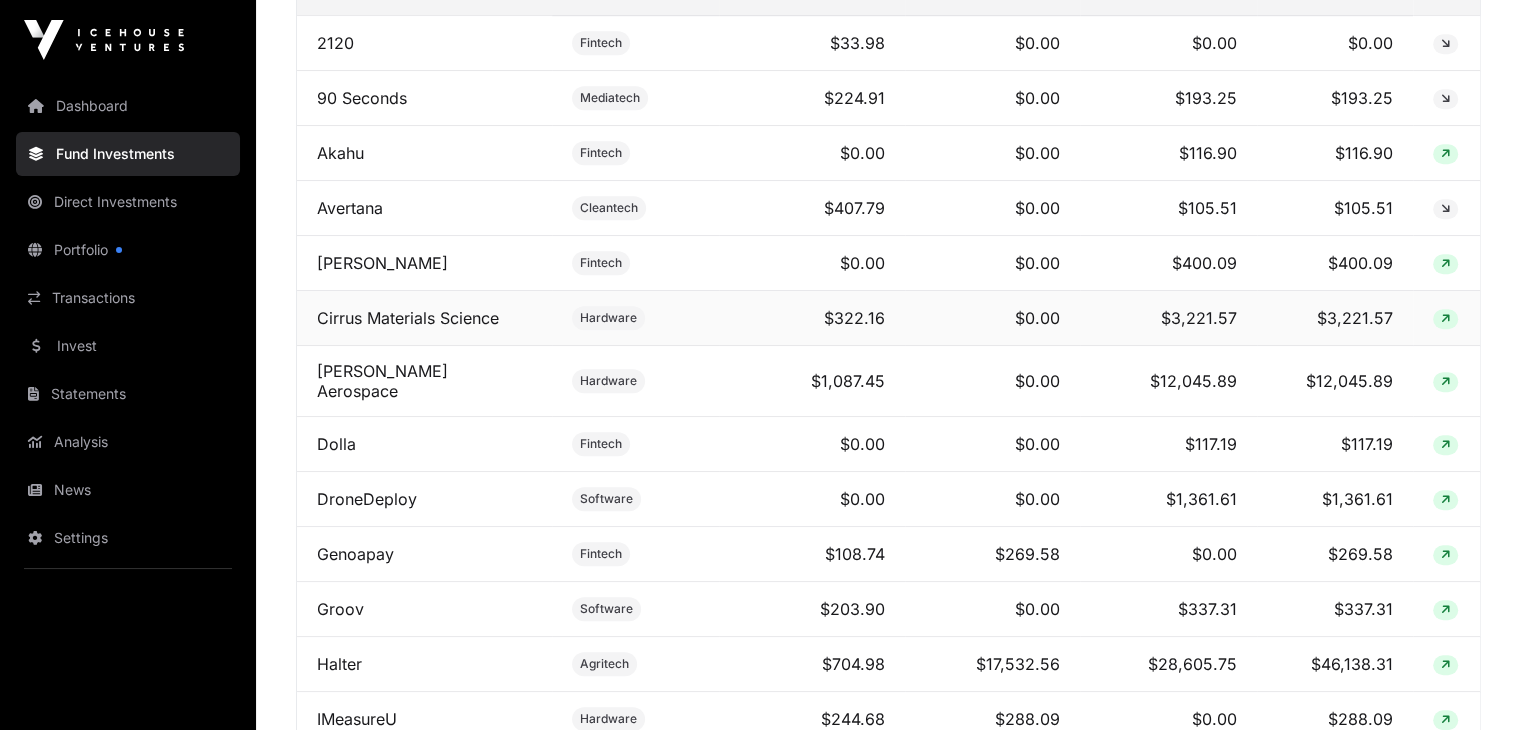 scroll, scrollTop: 1200, scrollLeft: 0, axis: vertical 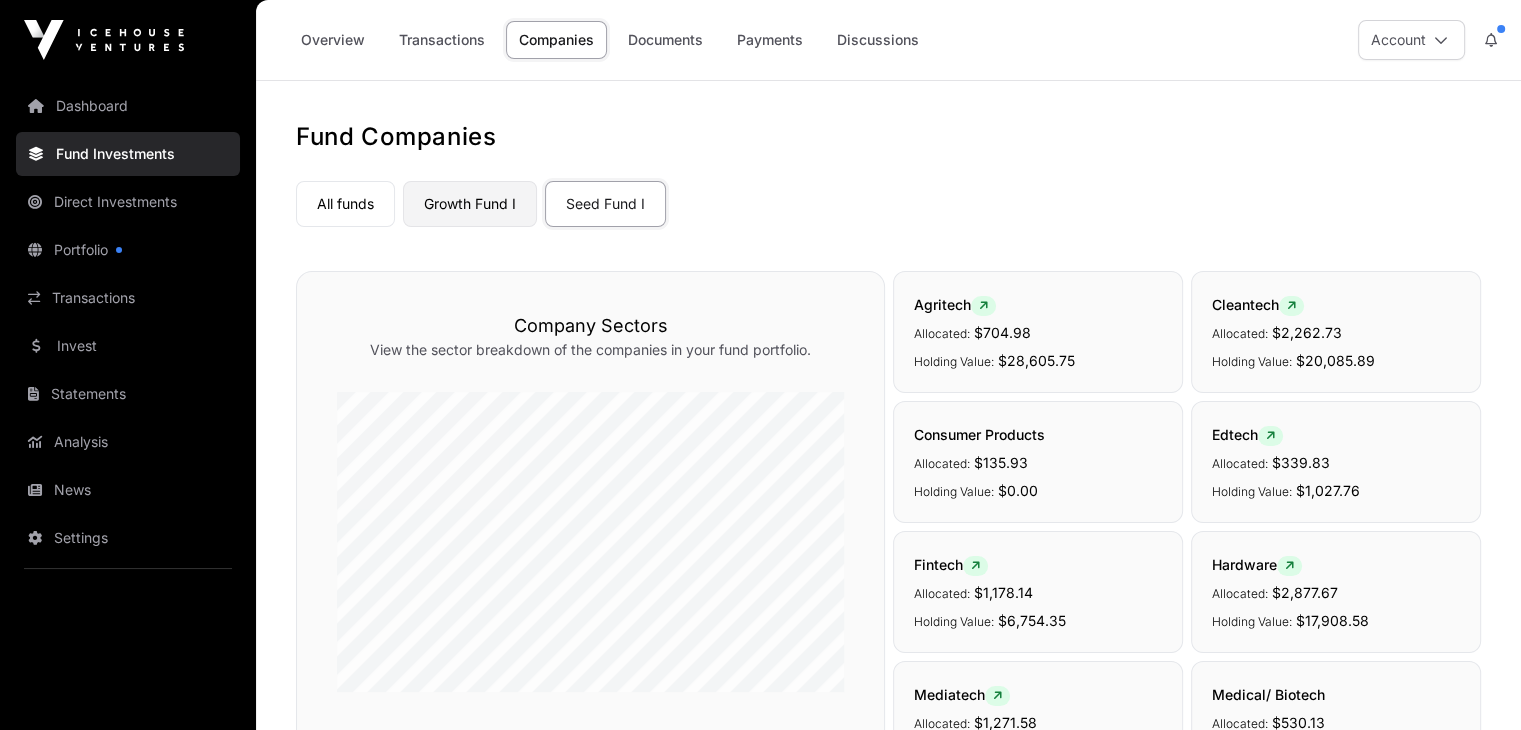 click on "Growth Fund I" 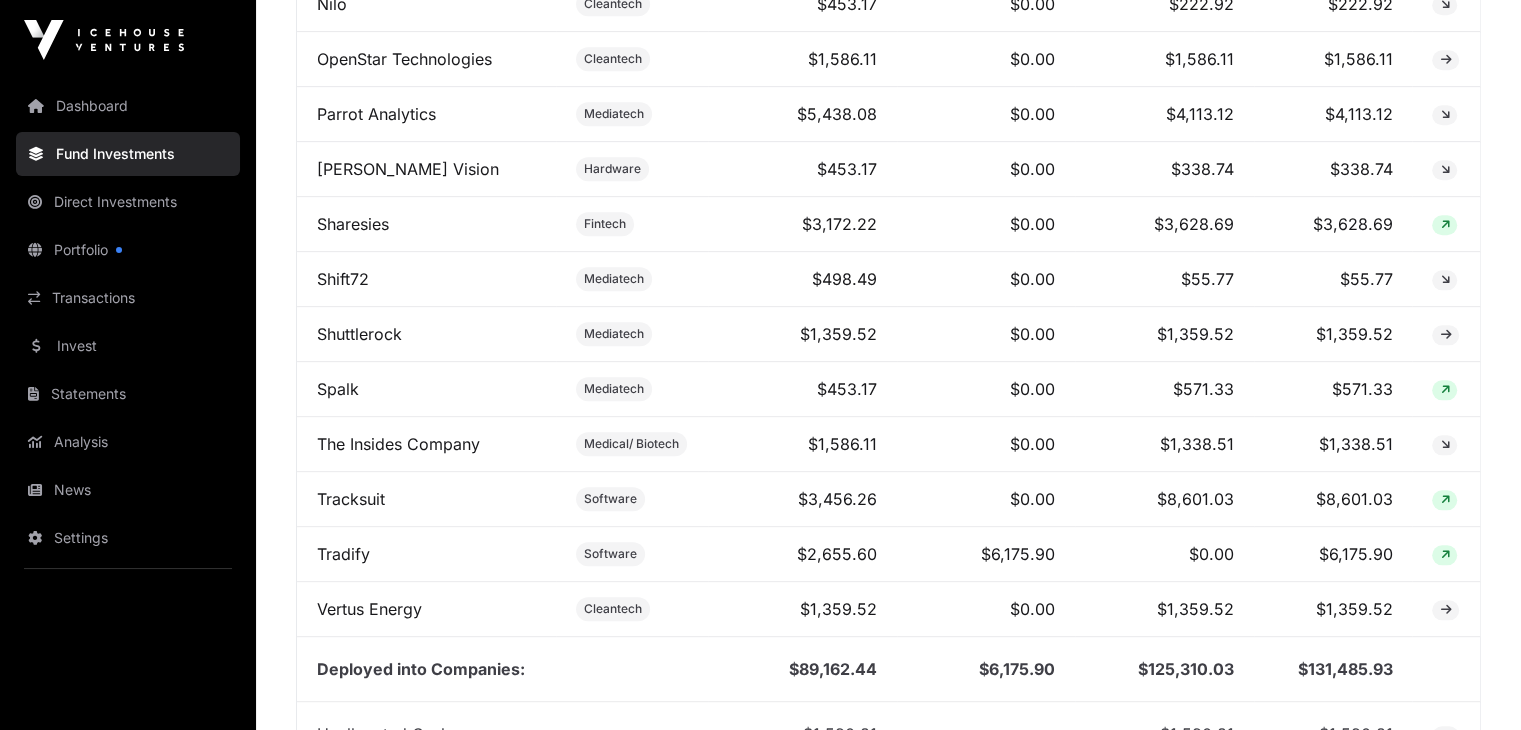 scroll, scrollTop: 2104, scrollLeft: 0, axis: vertical 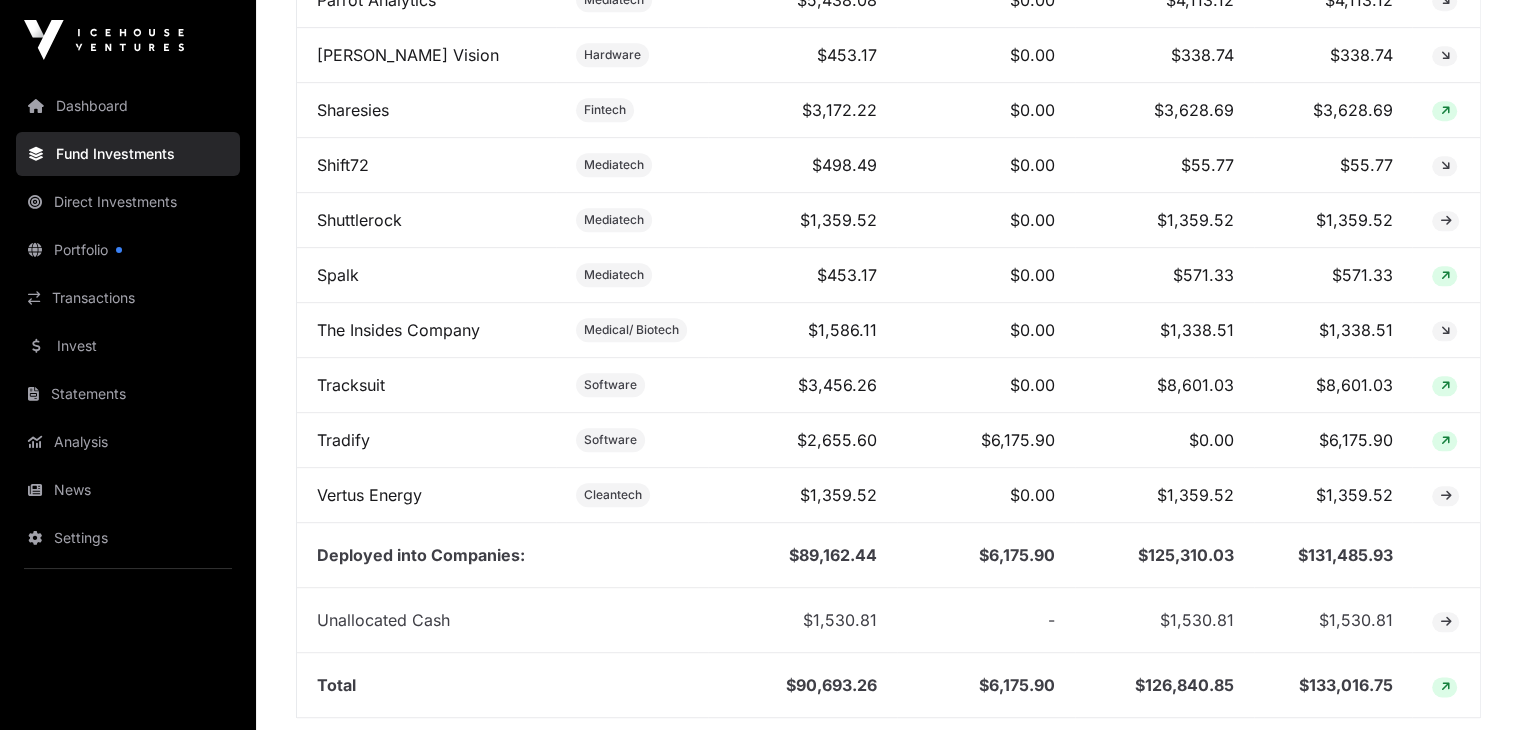 drag, startPoint x: 1524, startPoint y: 88, endPoint x: 1016, endPoint y: 7, distance: 514.4172 